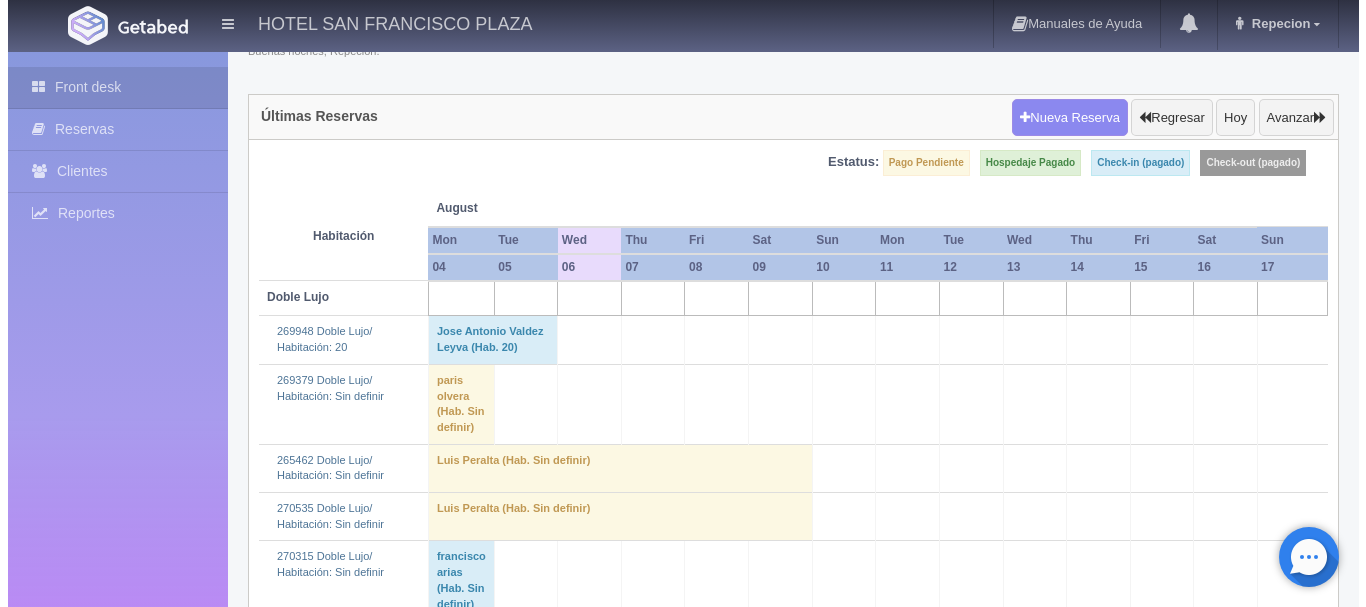 scroll, scrollTop: 0, scrollLeft: 0, axis: both 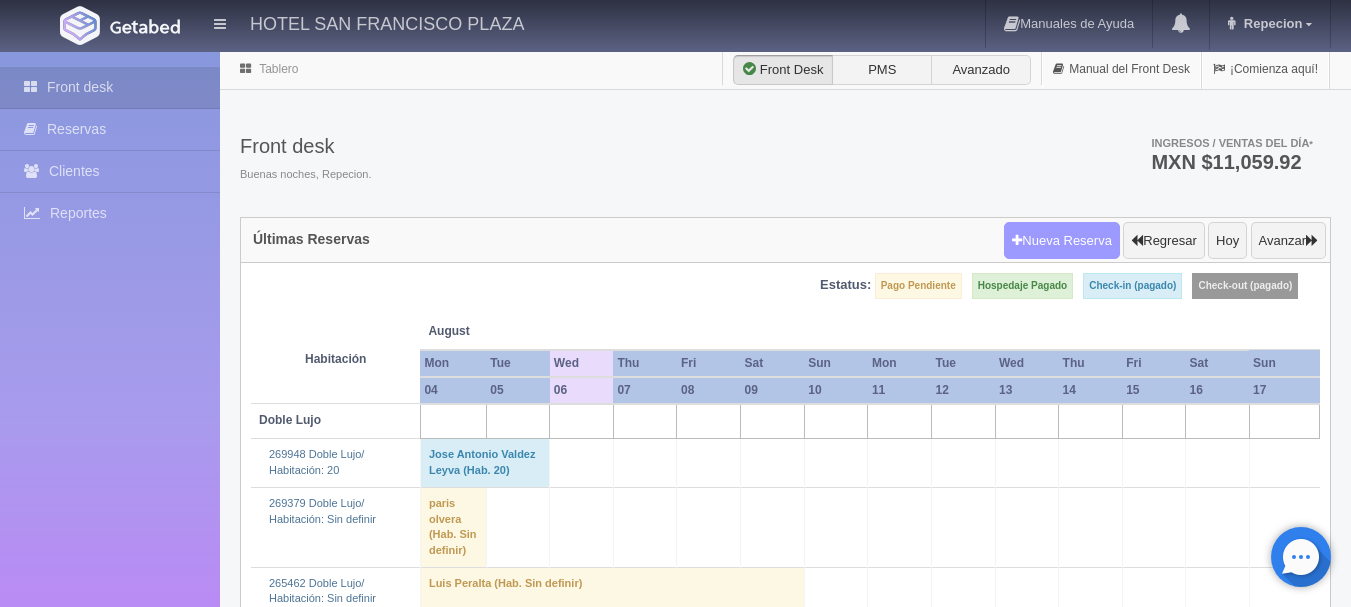 click on "Nueva Reserva" at bounding box center (1062, 241) 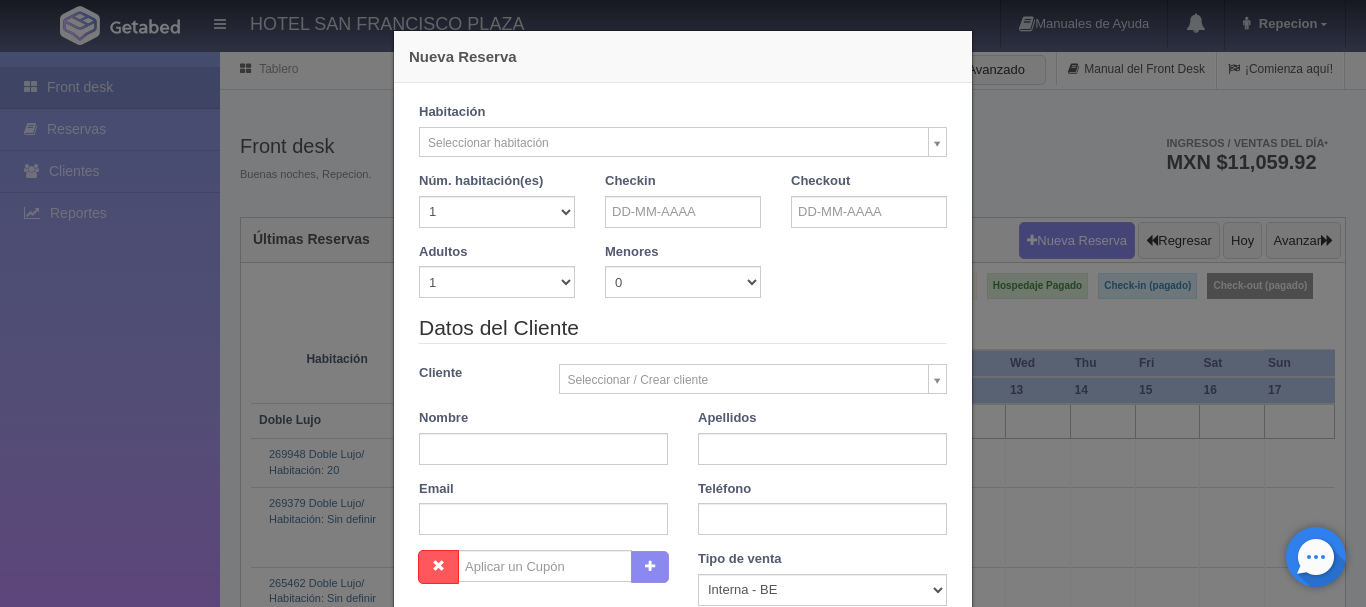 checkbox on "false" 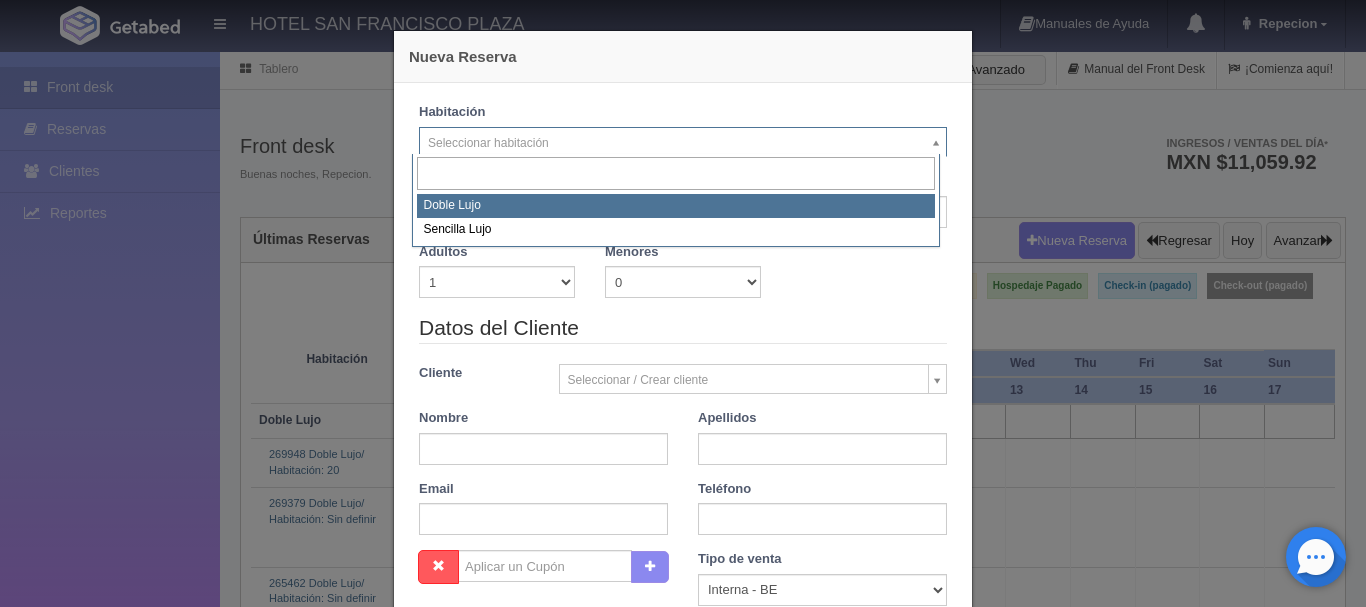 click on "HOTEL SAN FRANCISCO PLAZA
Manuales de Ayuda
Actualizaciones recientes
Repecion
Mi Perfil
Salir / Log Out
Procesando...
Front desk
Reservas
Clientes
Reportes
Reporte del día
Concentrado de ventas
Analíticas y revenue
Tablero" at bounding box center [683, 1946] 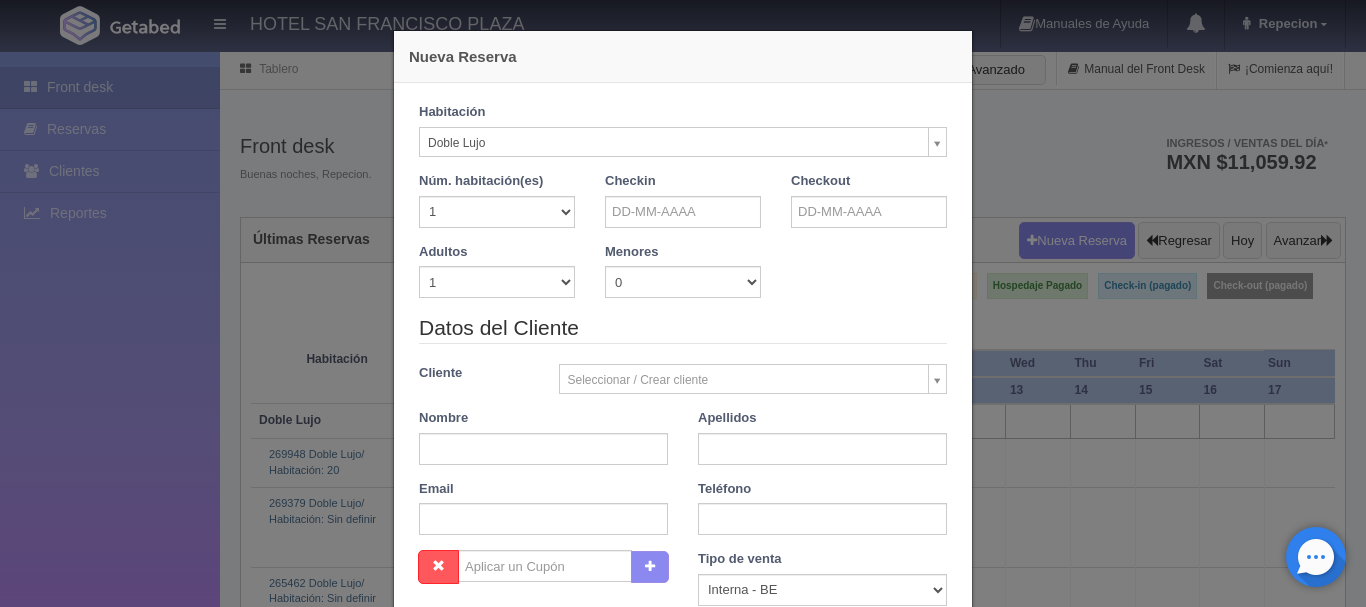 checkbox on "false" 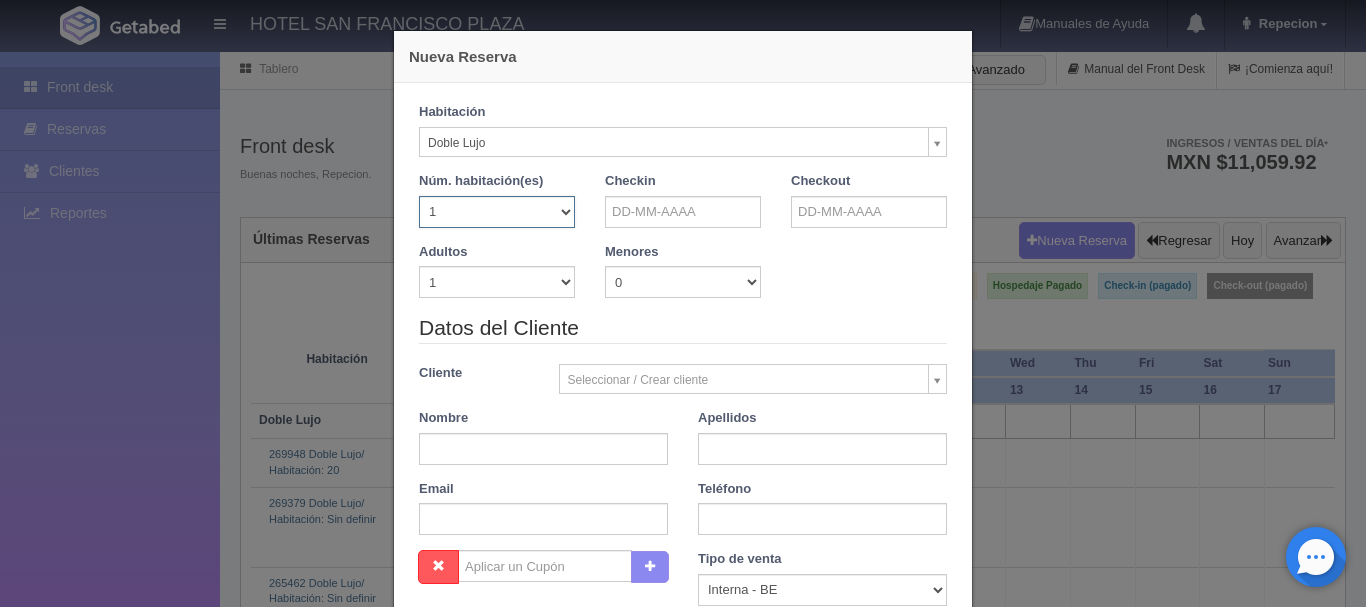 click on "1
2
3
4
5
6
7
8
9
10
11
12
13
14
15
16
17
18
19
20" at bounding box center (497, 212) 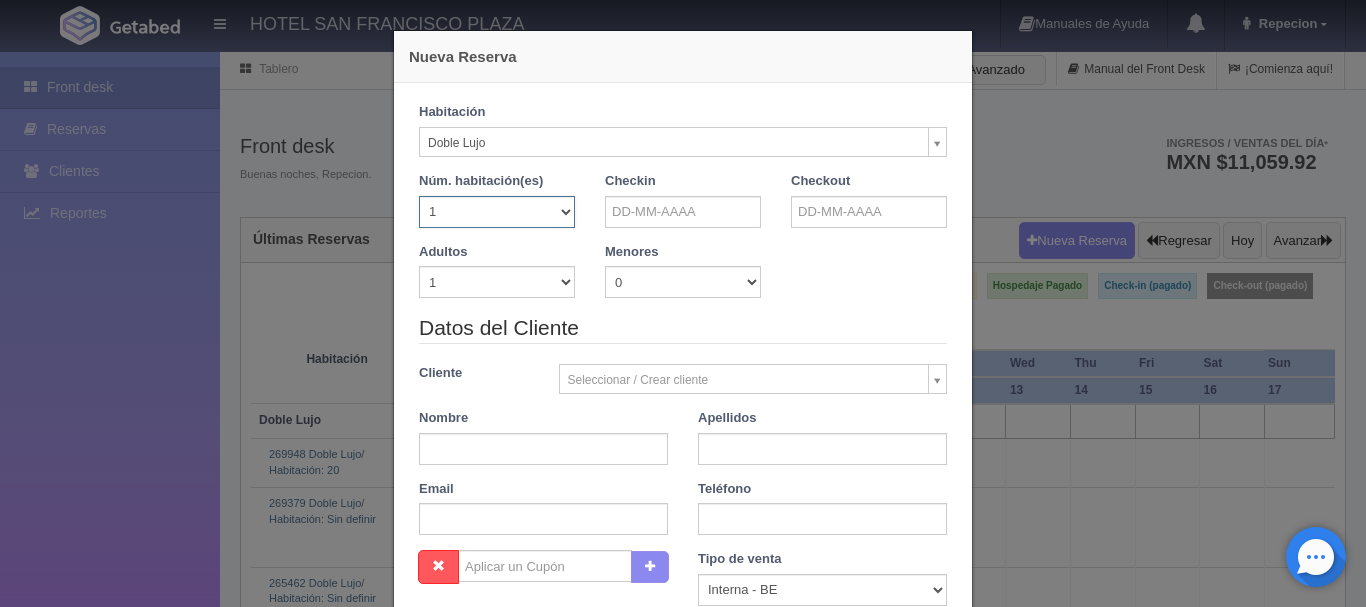 select on "3" 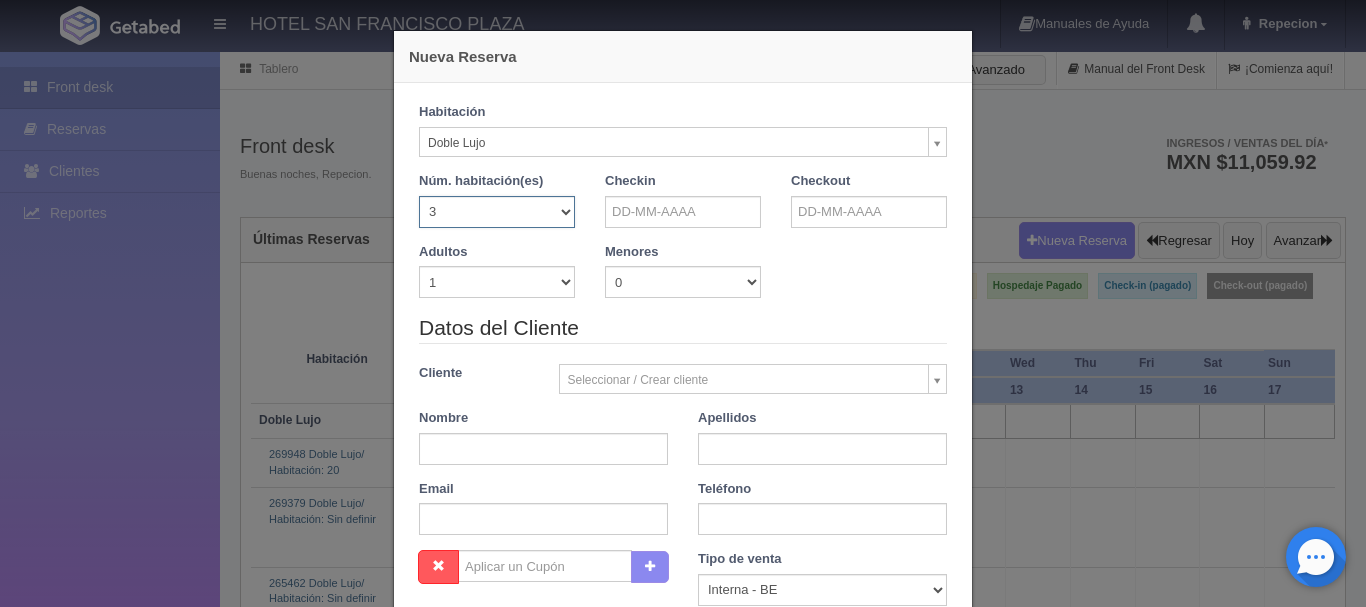 click on "1
2
3
4
5
6
7
8
9
10
11
12
13
14
15
16
17
18
19
20" at bounding box center [497, 212] 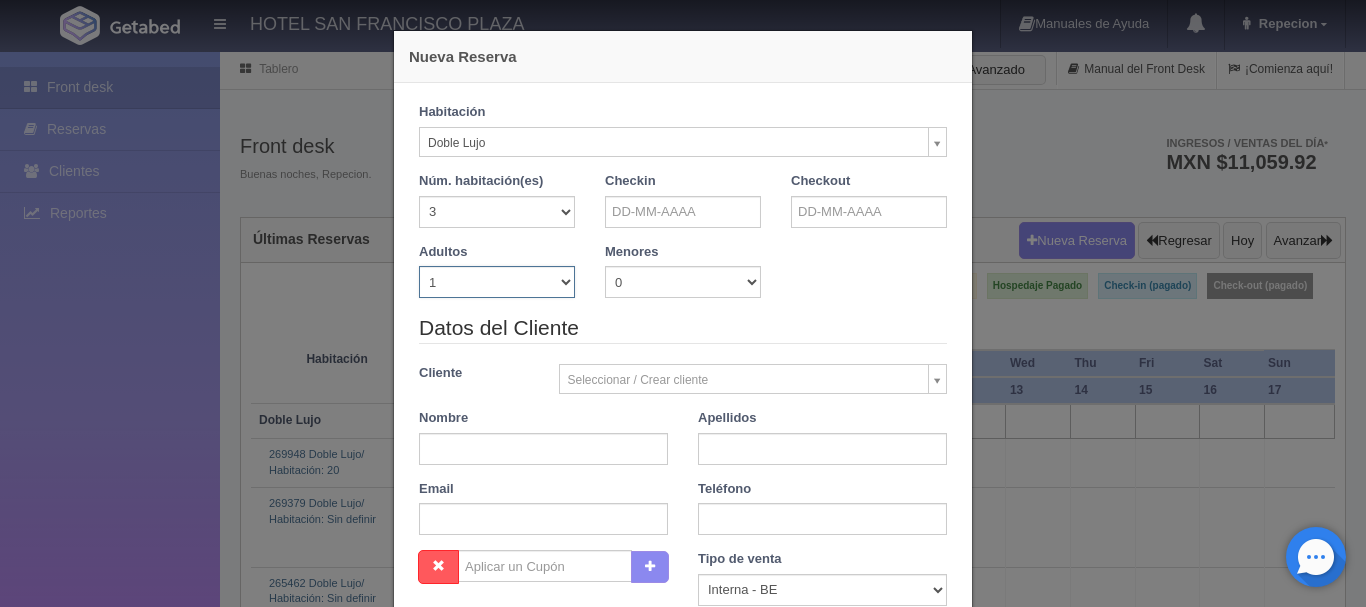 click on "1
2
3
4
5
6
7
8
9
10" at bounding box center [497, 282] 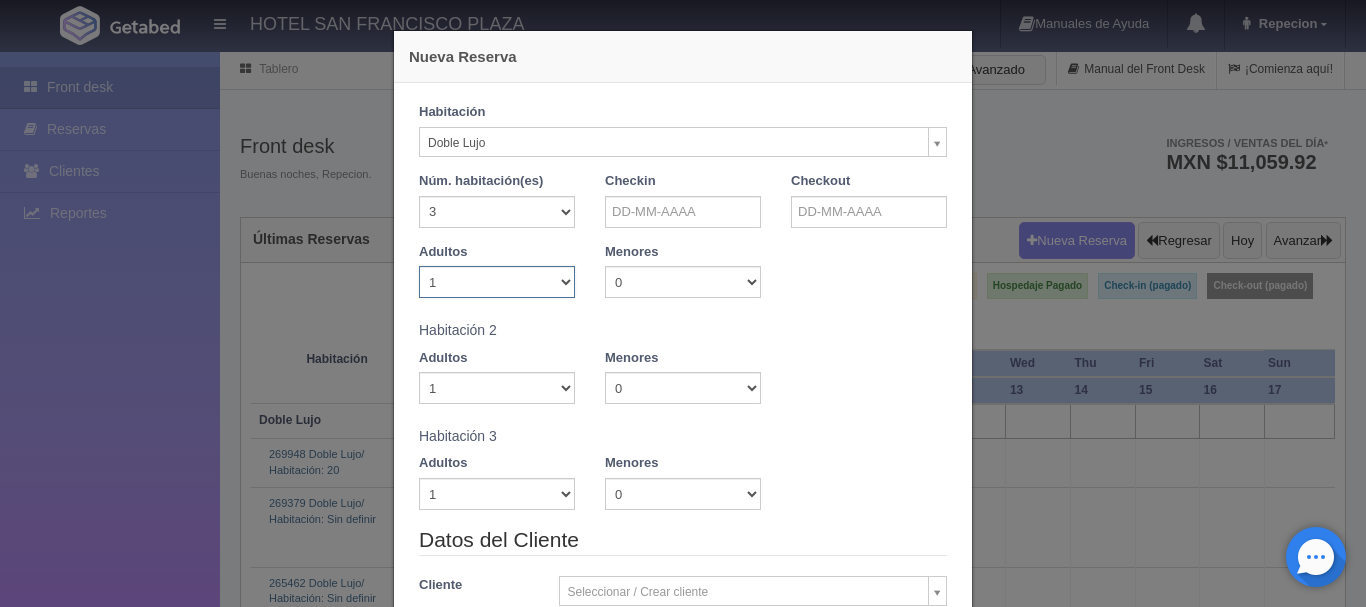 checkbox on "false" 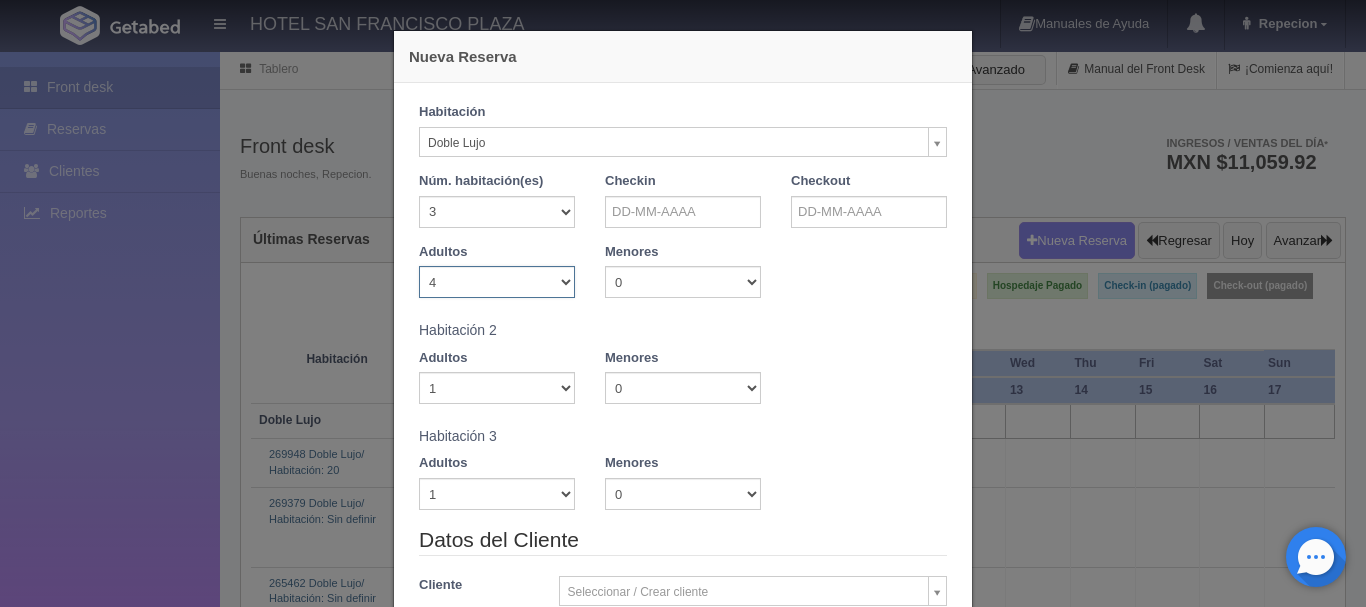click on "1
2
3
4
5
6
7
8
9
10" at bounding box center [497, 282] 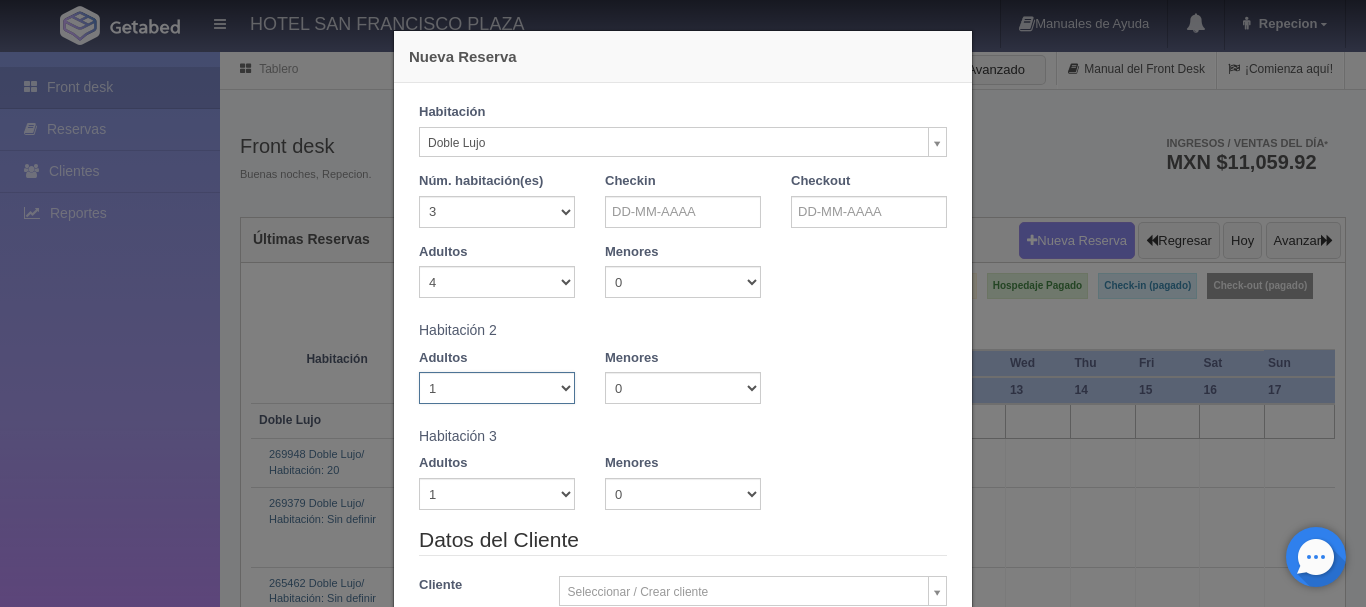 click on "1
2
3
4
5
6
7
8
9
10" at bounding box center [497, 388] 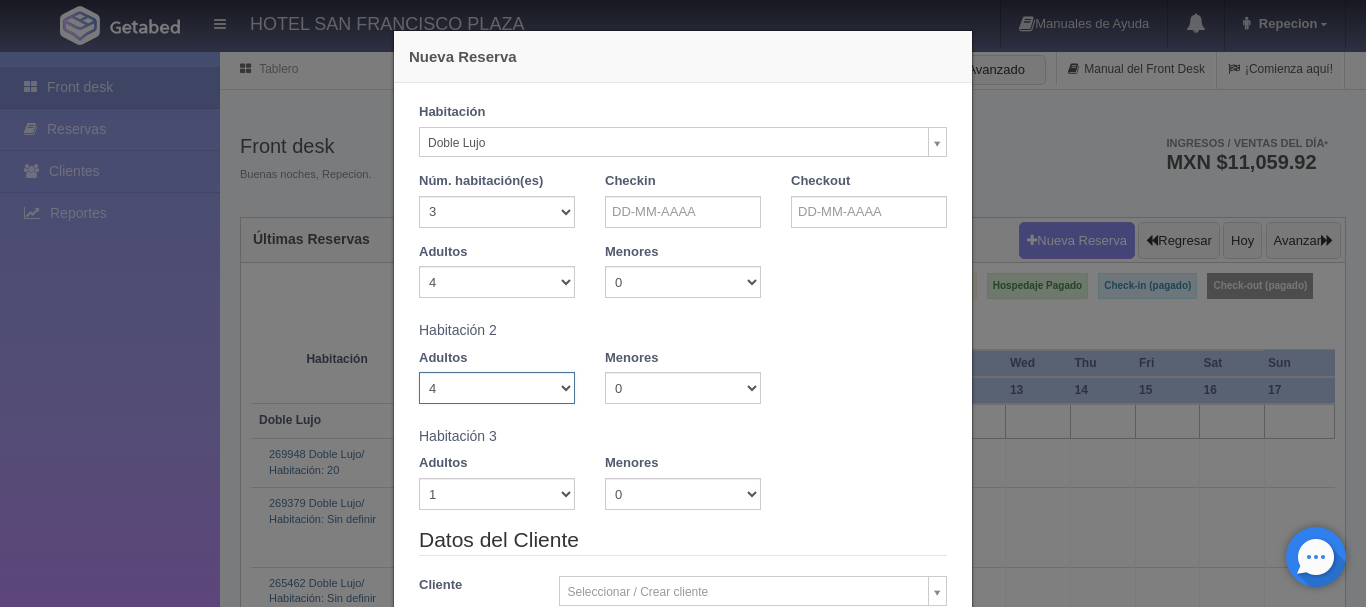 click on "1
2
3
4
5
6
7
8
9
10" at bounding box center [497, 388] 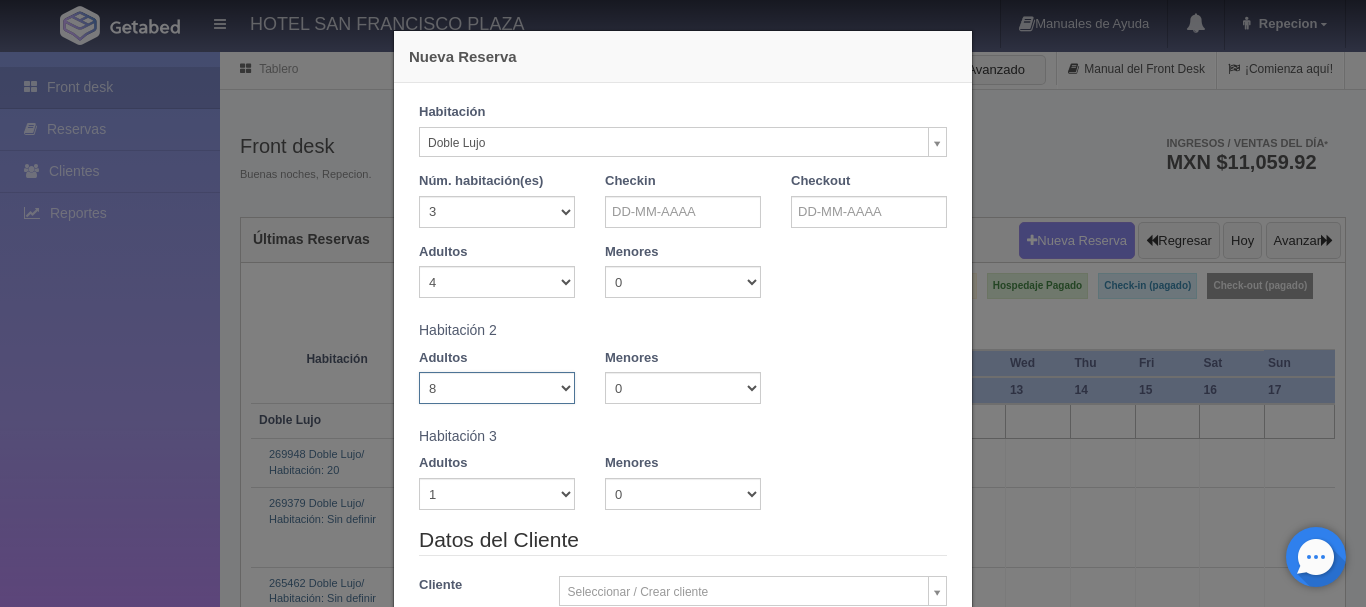 click on "1
2
3
4
5
6
7
8
9
10" at bounding box center [497, 388] 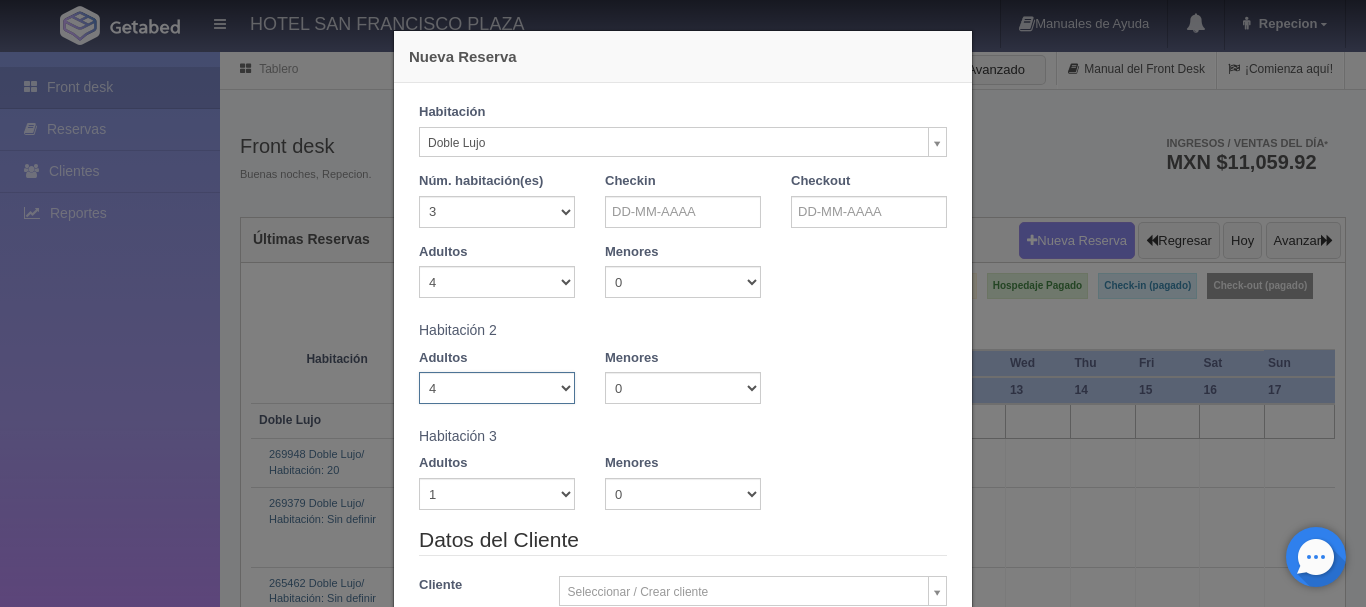 click on "1
2
3
4
5
6
7
8
9
10" at bounding box center (497, 388) 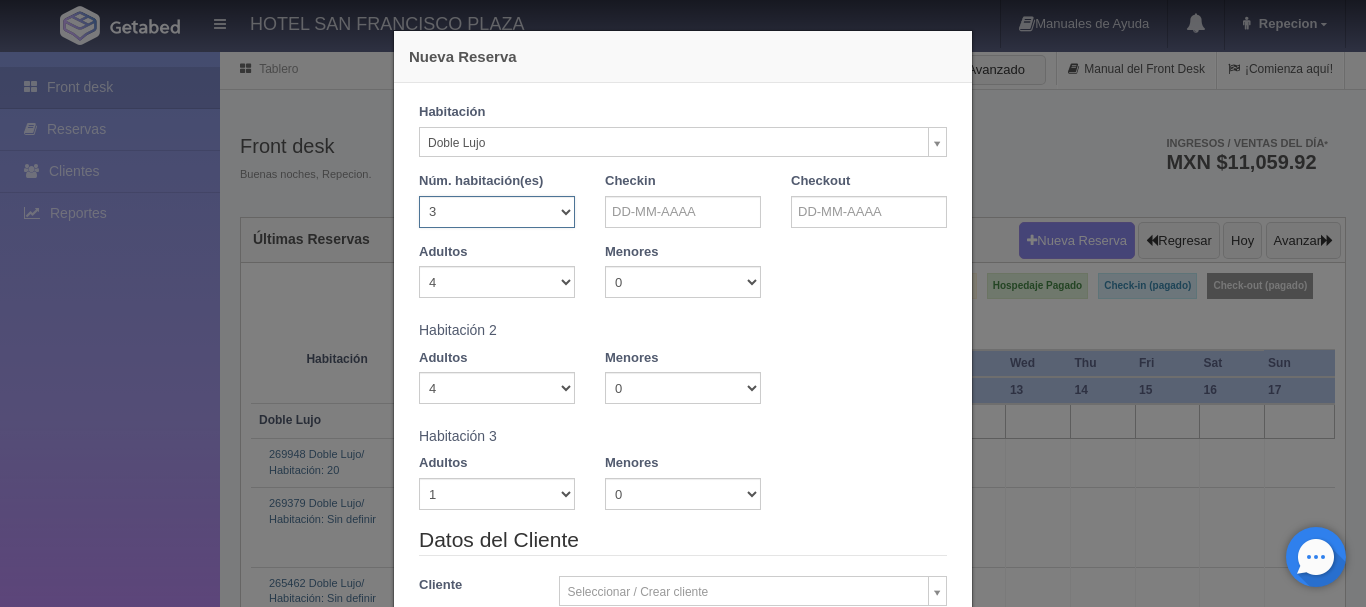 click on "1
2
3
4
5
6
7
8
9
10
11
12
13
14
15
16
17
18
19
20" at bounding box center [497, 212] 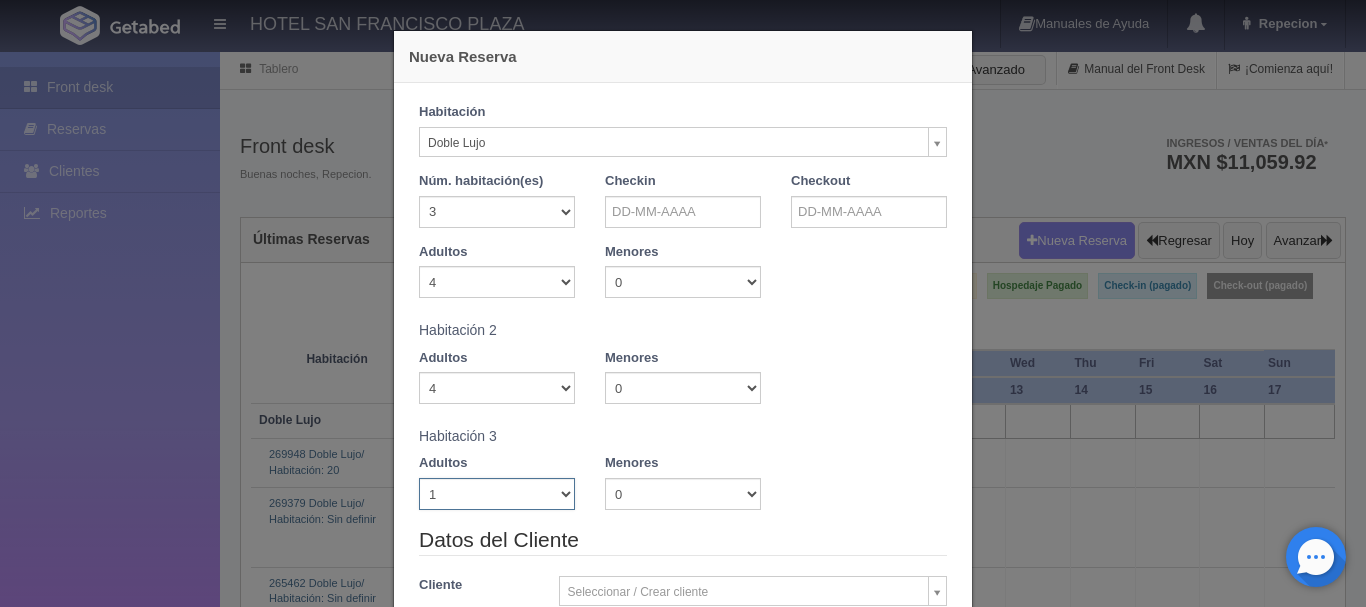 click on "1
2
3
4
5
6
7
8
9
10" at bounding box center [497, 494] 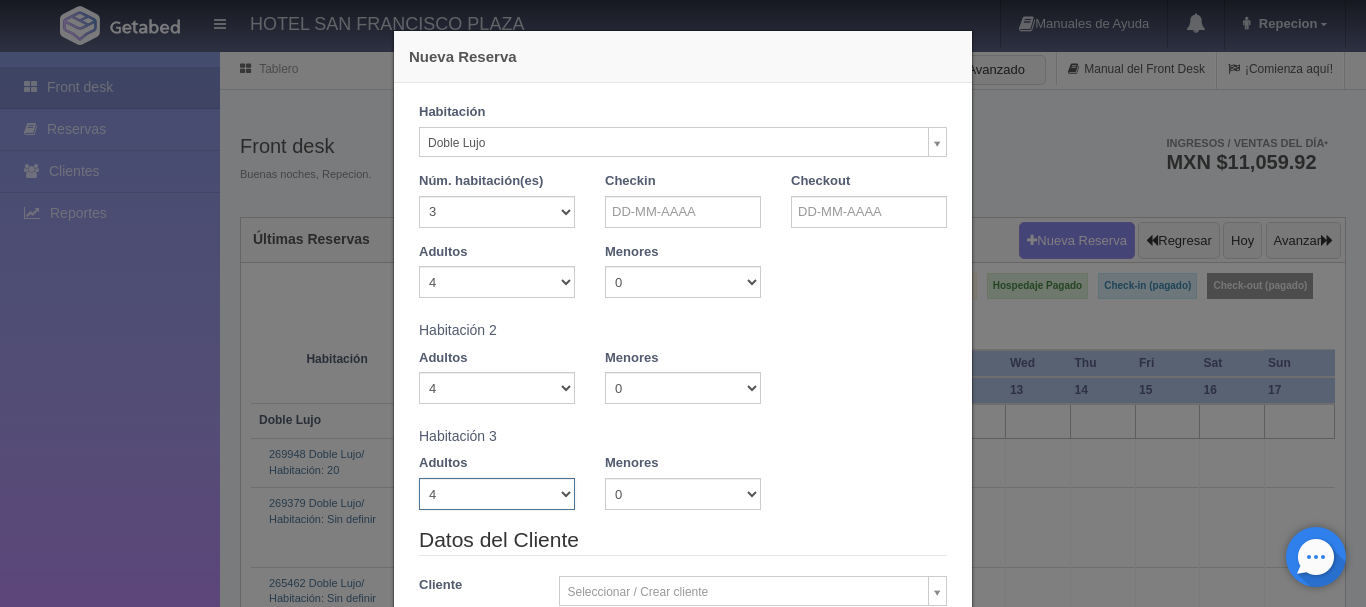 click on "1
2
3
4
5
6
7
8
9
10" at bounding box center [497, 494] 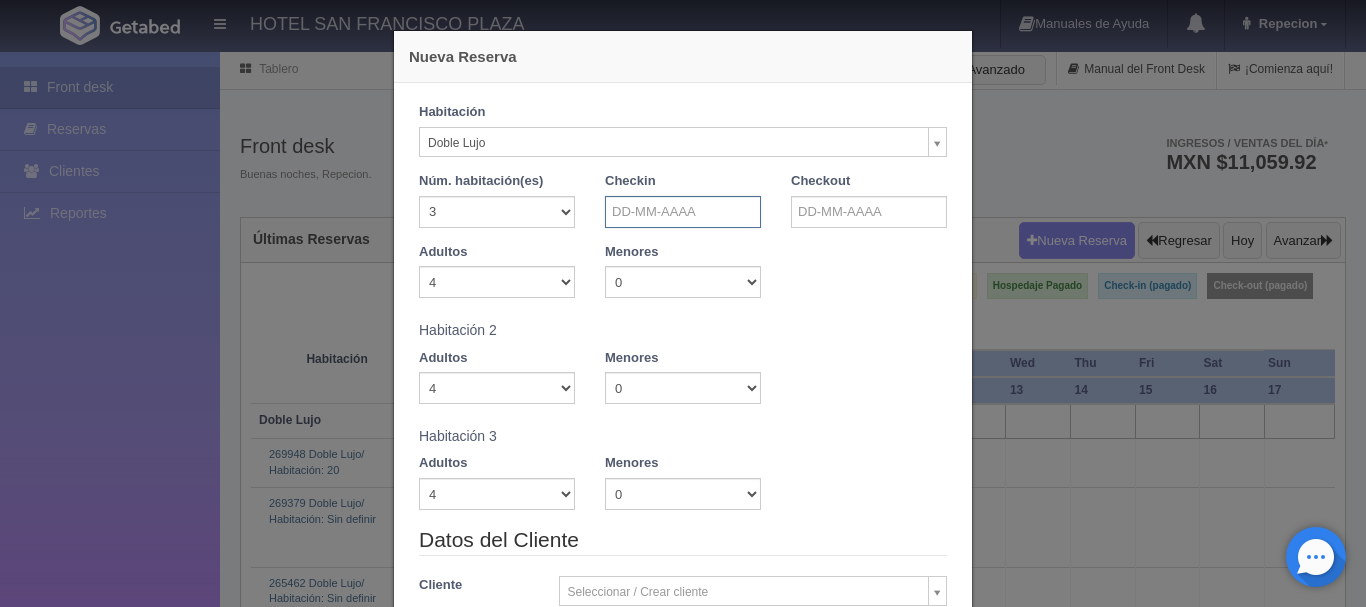 click at bounding box center (683, 212) 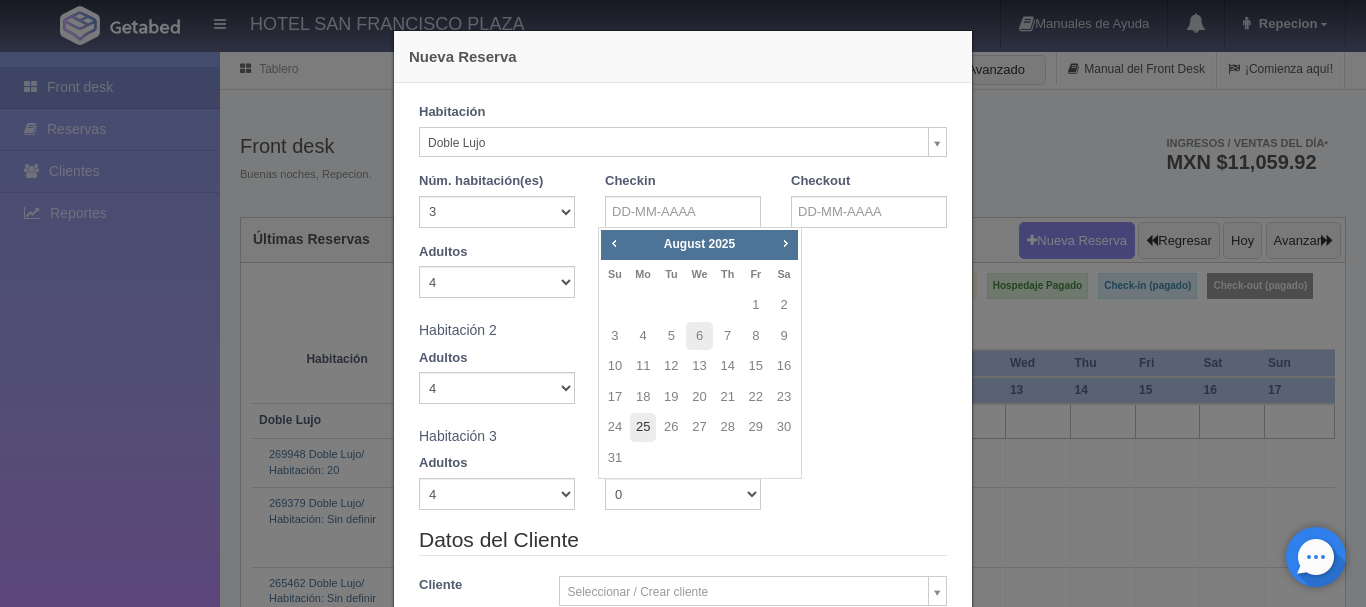 click on "25" at bounding box center [643, 427] 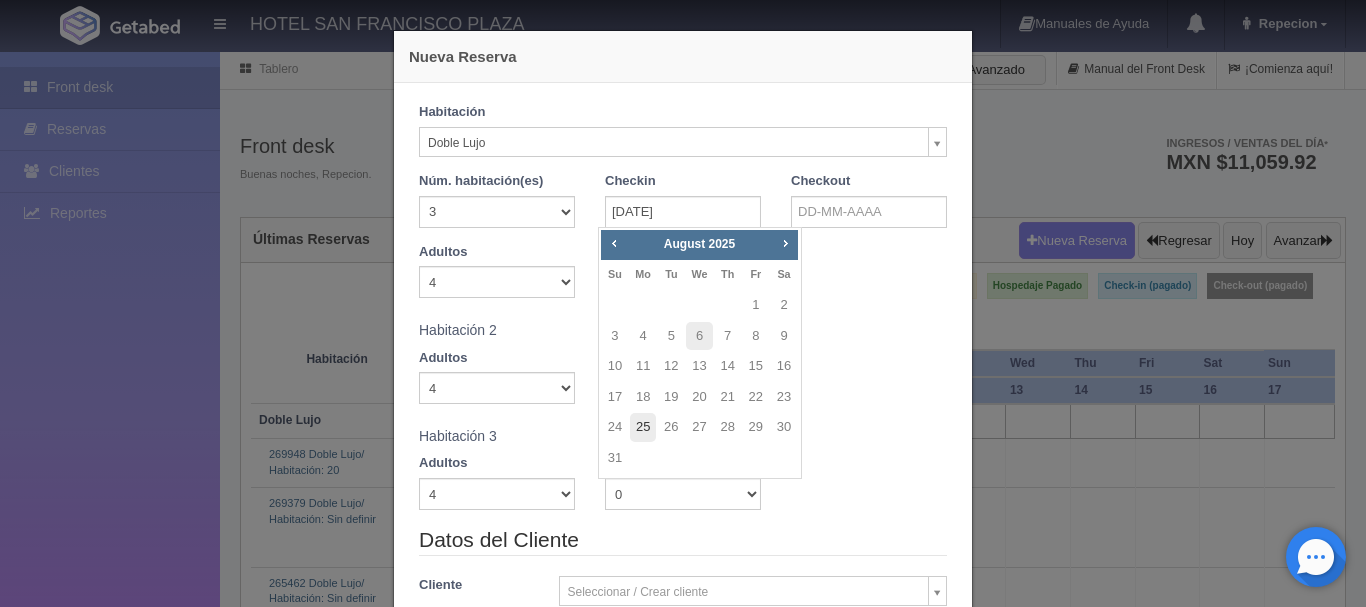checkbox on "false" 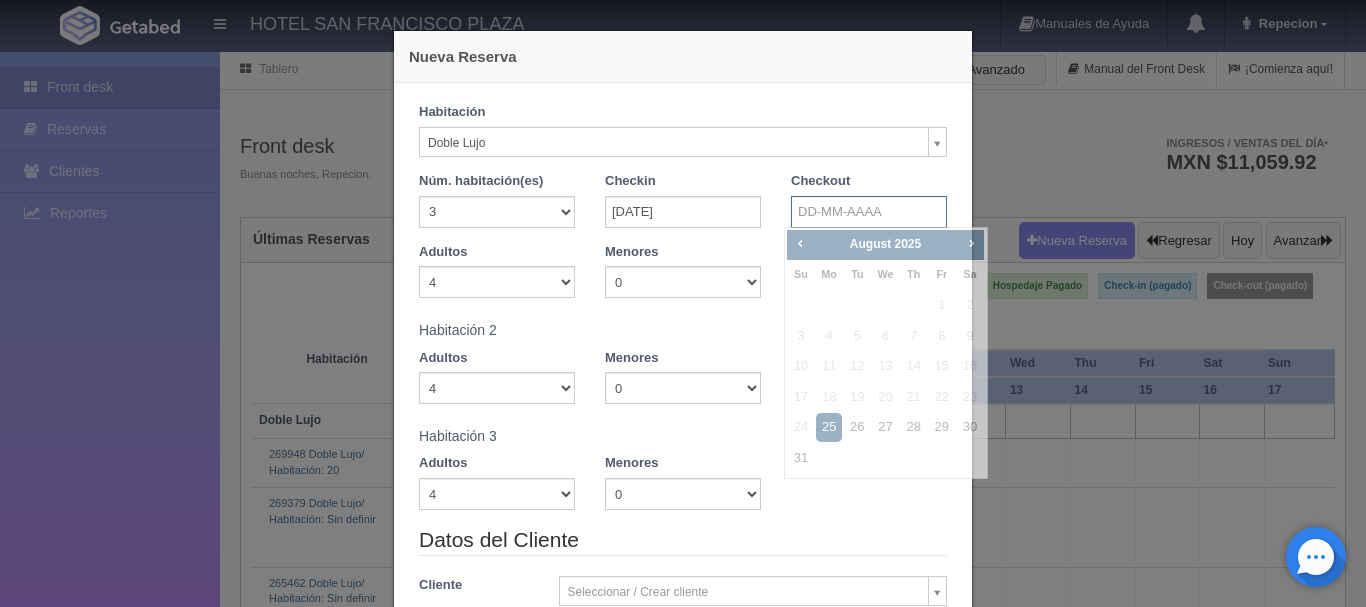 click at bounding box center (869, 212) 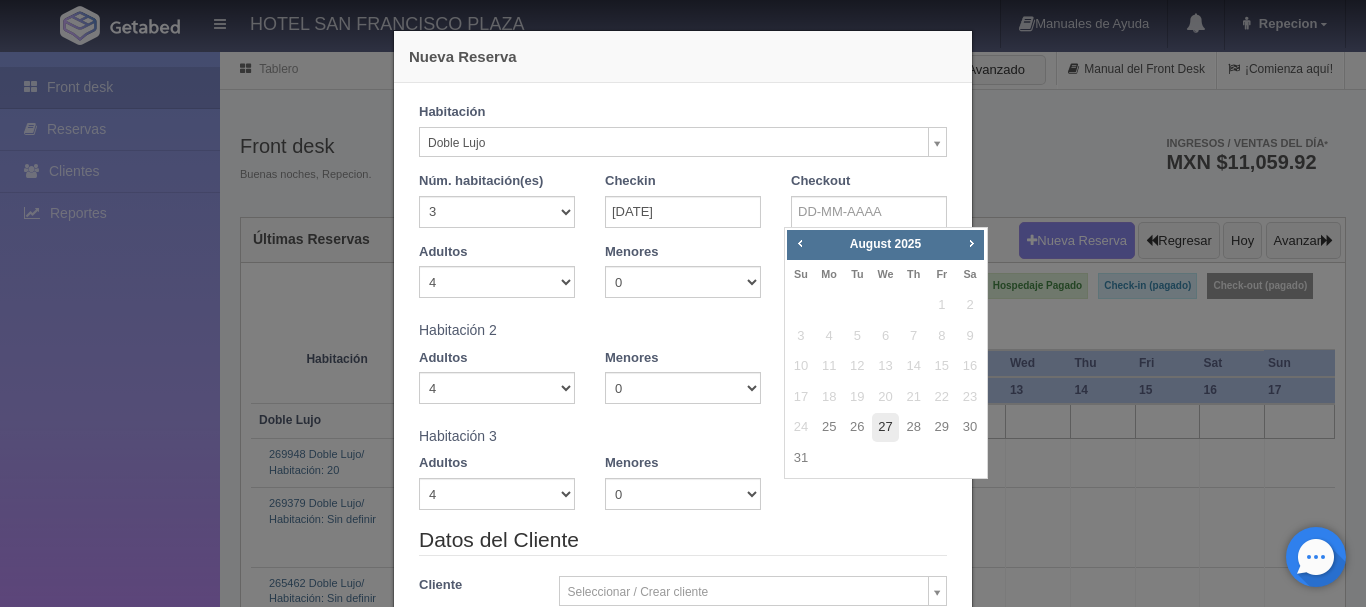 click on "27" at bounding box center [885, 427] 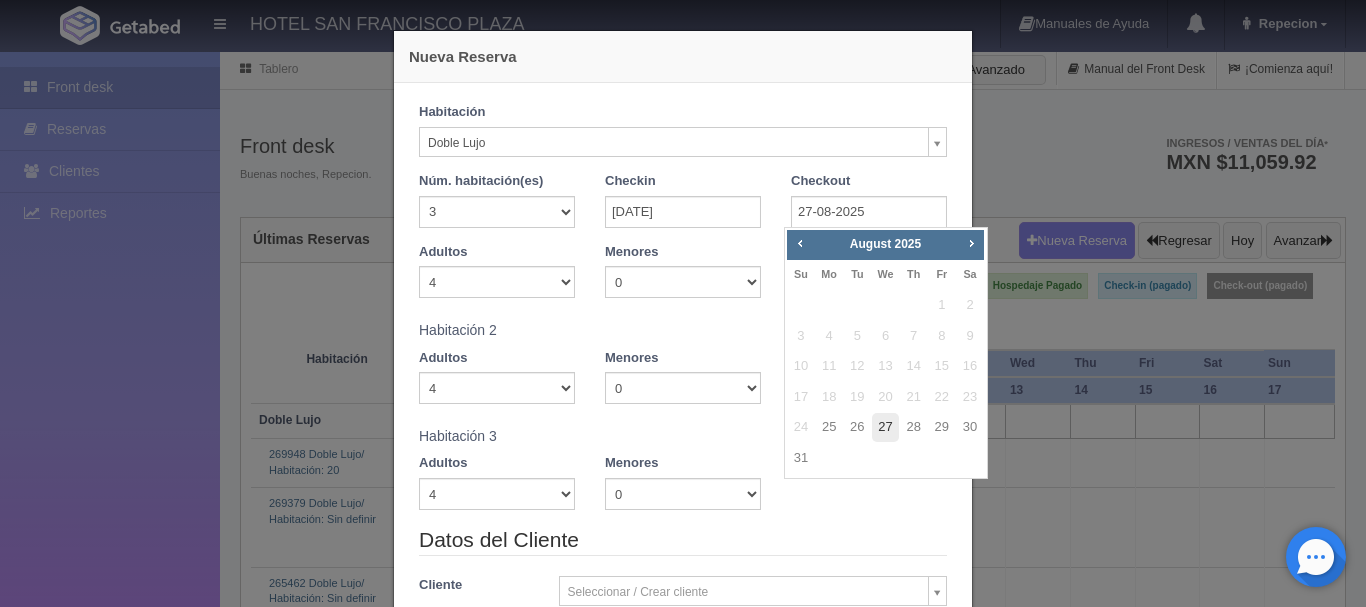 checkbox on "false" 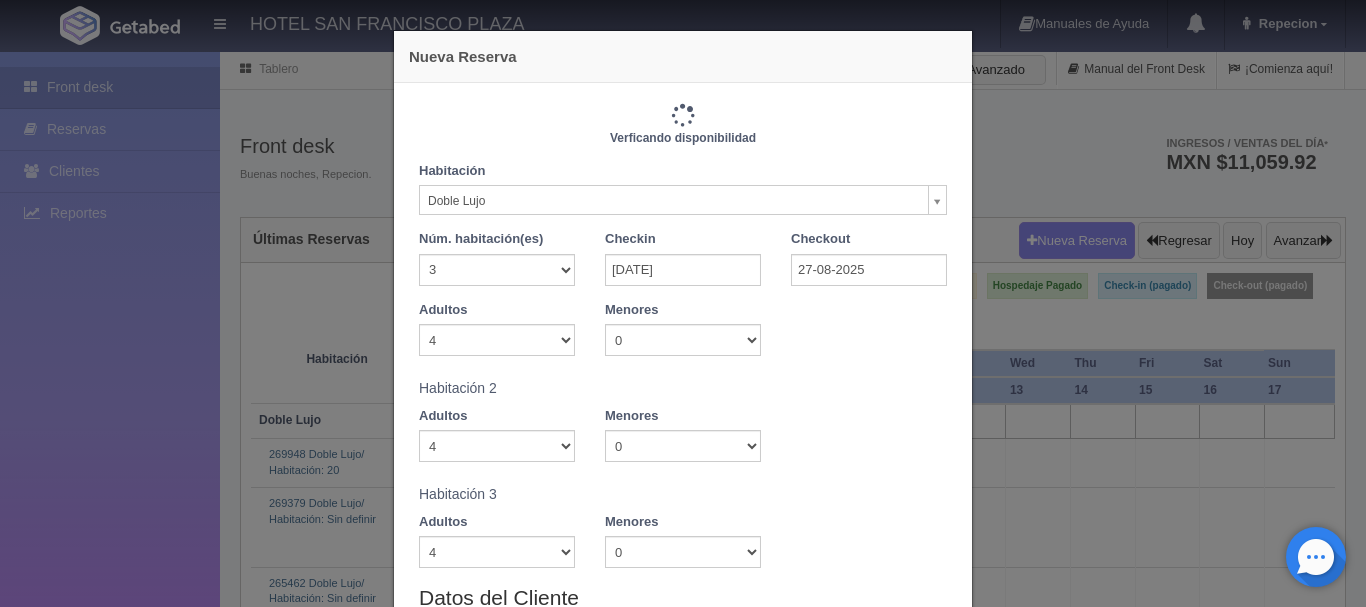 type on "8280.00" 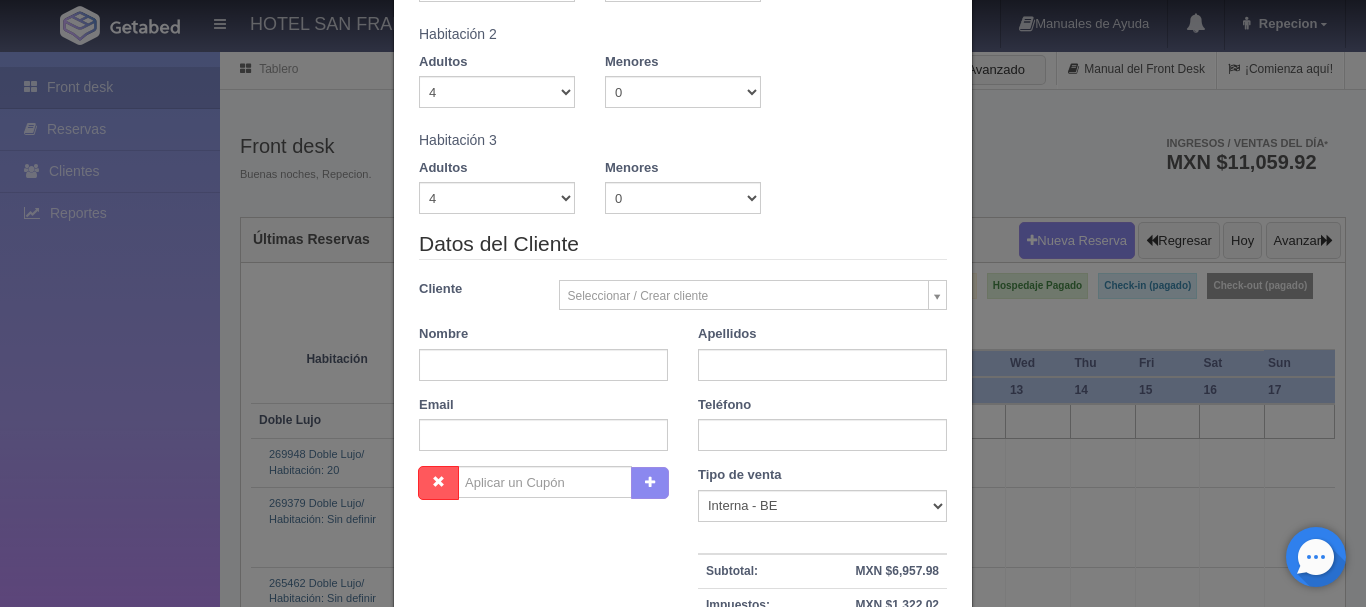 scroll, scrollTop: 400, scrollLeft: 0, axis: vertical 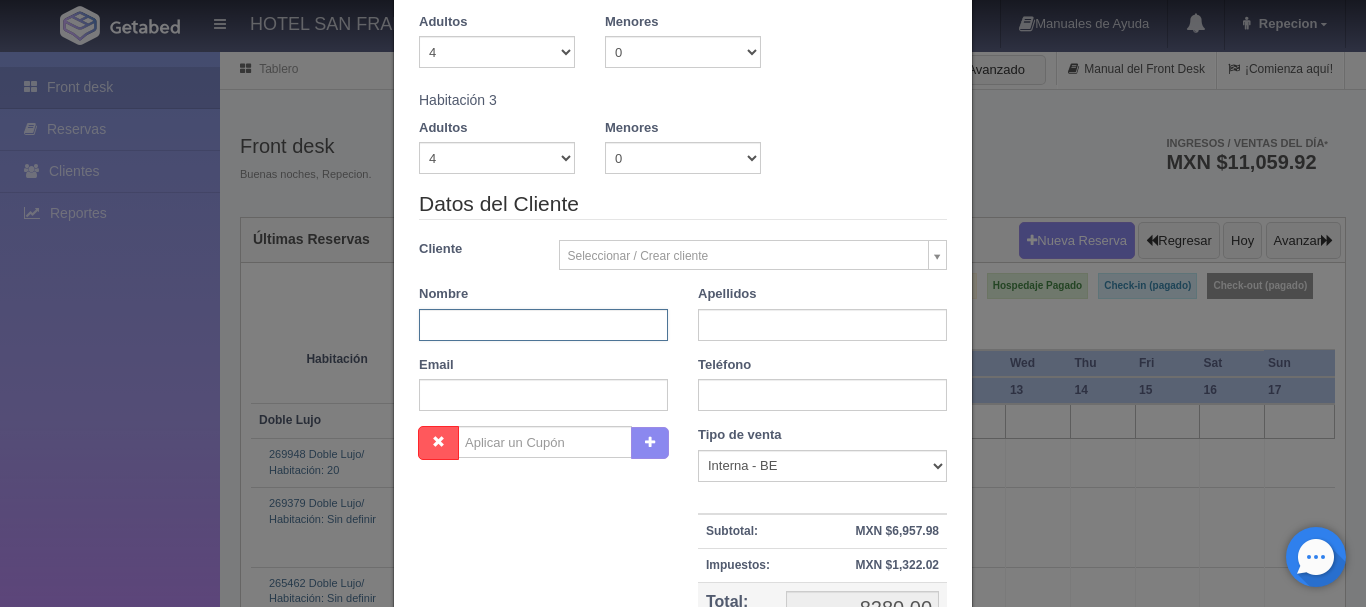 click at bounding box center [543, 325] 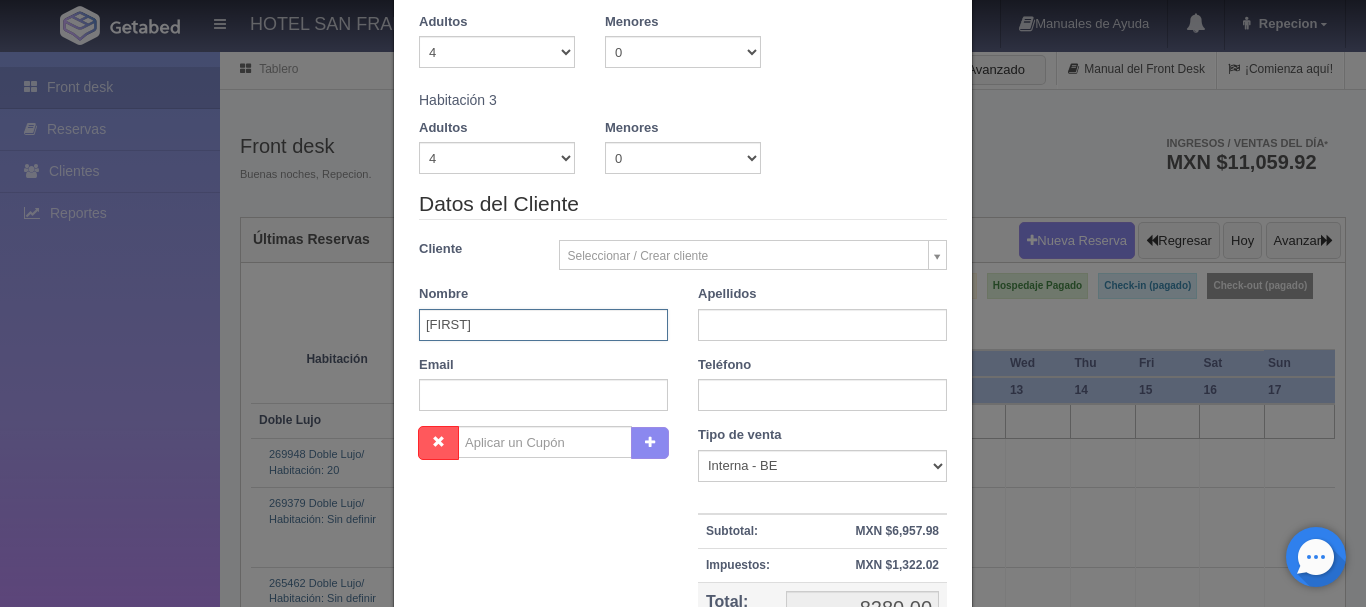type on "[FIRST]" 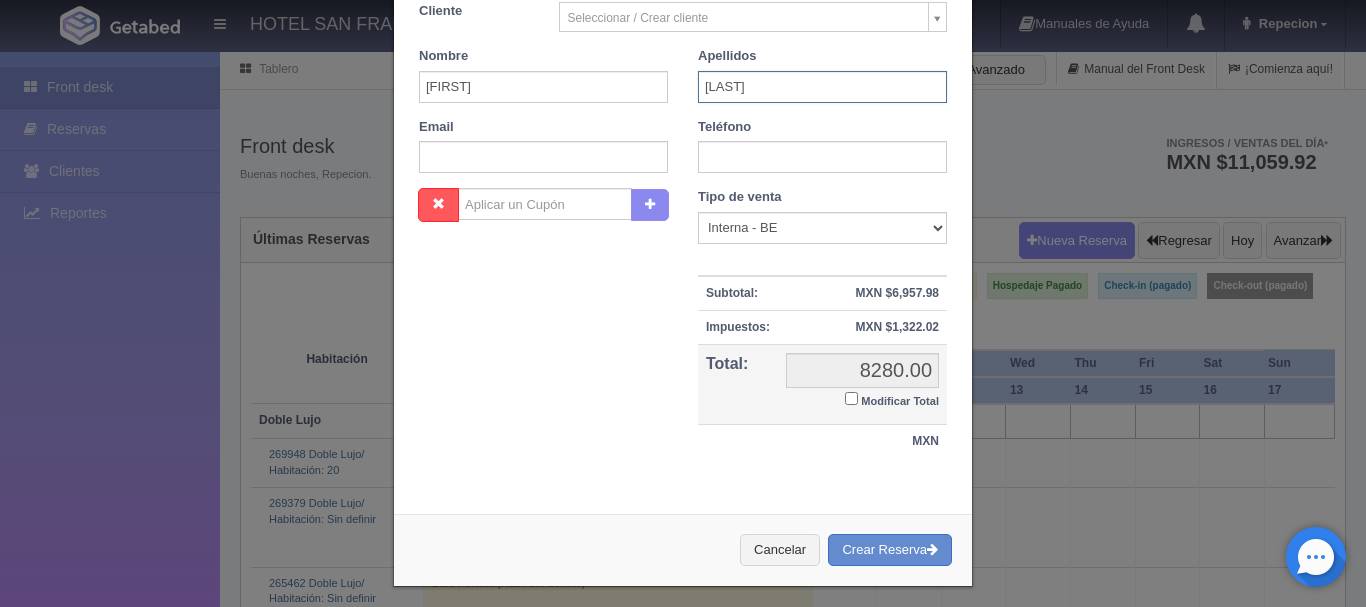 scroll, scrollTop: 651, scrollLeft: 0, axis: vertical 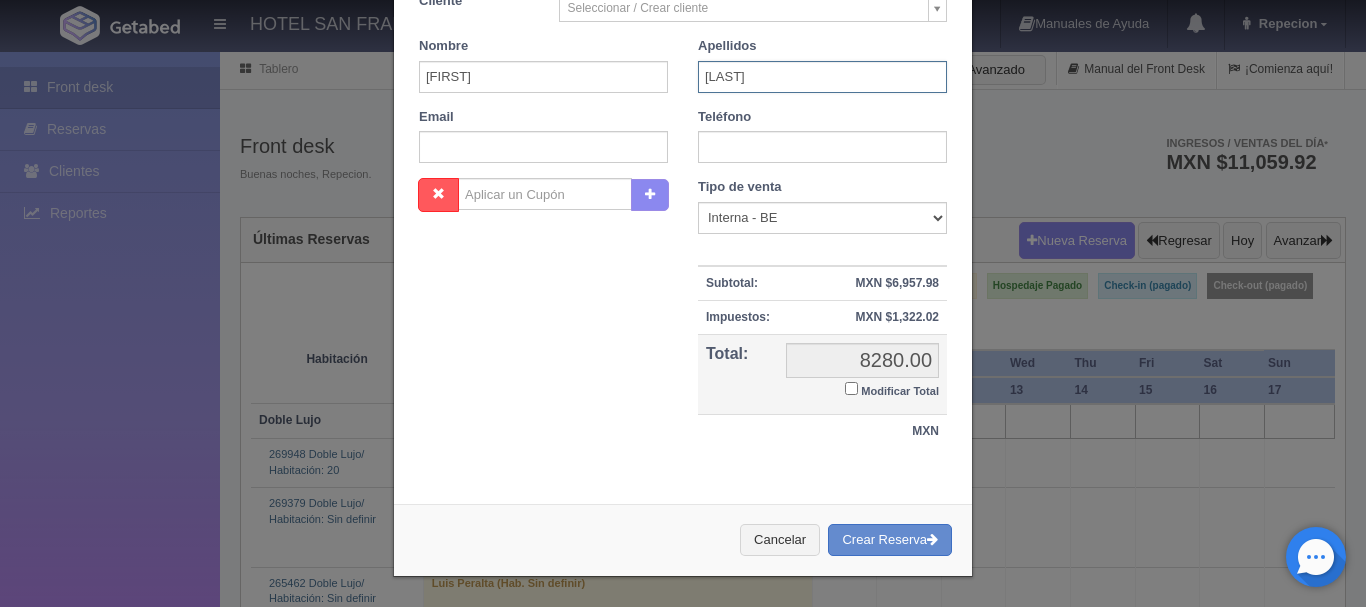 type on "[LAST]" 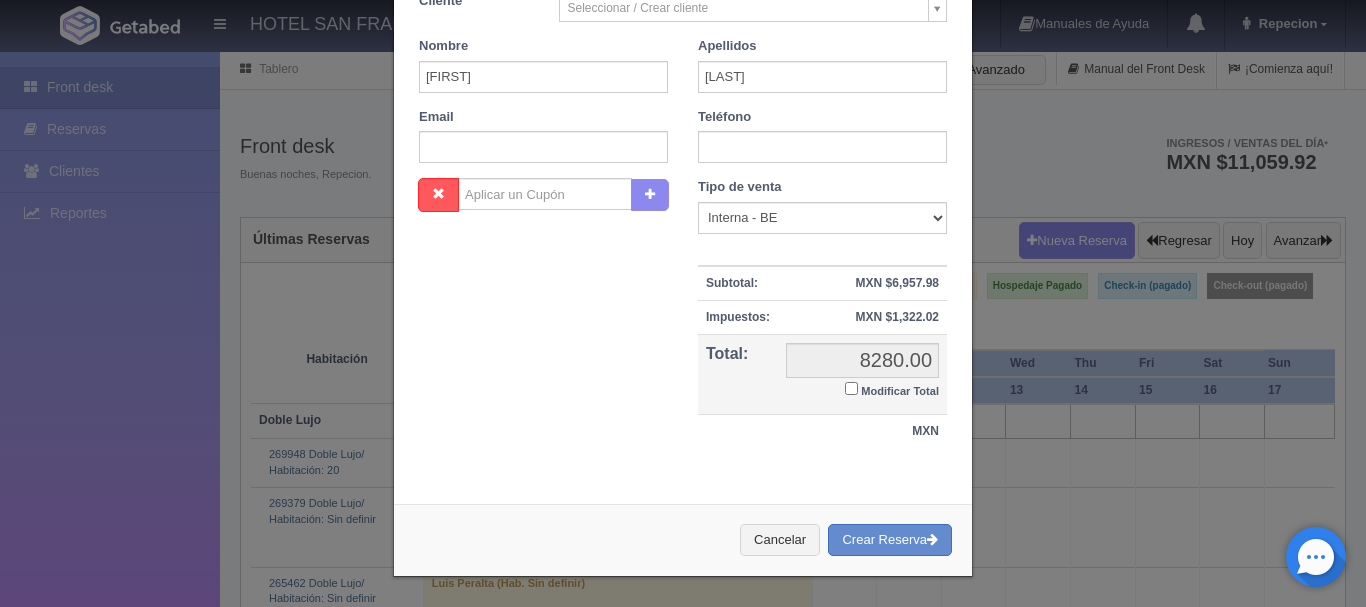 click on "Nombre Cupón :
Descuentos :
Tipo de venta
Correo Electronico : [EMAIL]
Interna - BE
Llamada
OTA Externa
Otro
WALK IN
Subtotal:
MXN [PRICE]
Descuento:
Impuestos:
MXN [PRICE]
Total:
[PRICE]
[PRICE]
Modificar Total
MXN" at bounding box center [683, 323] 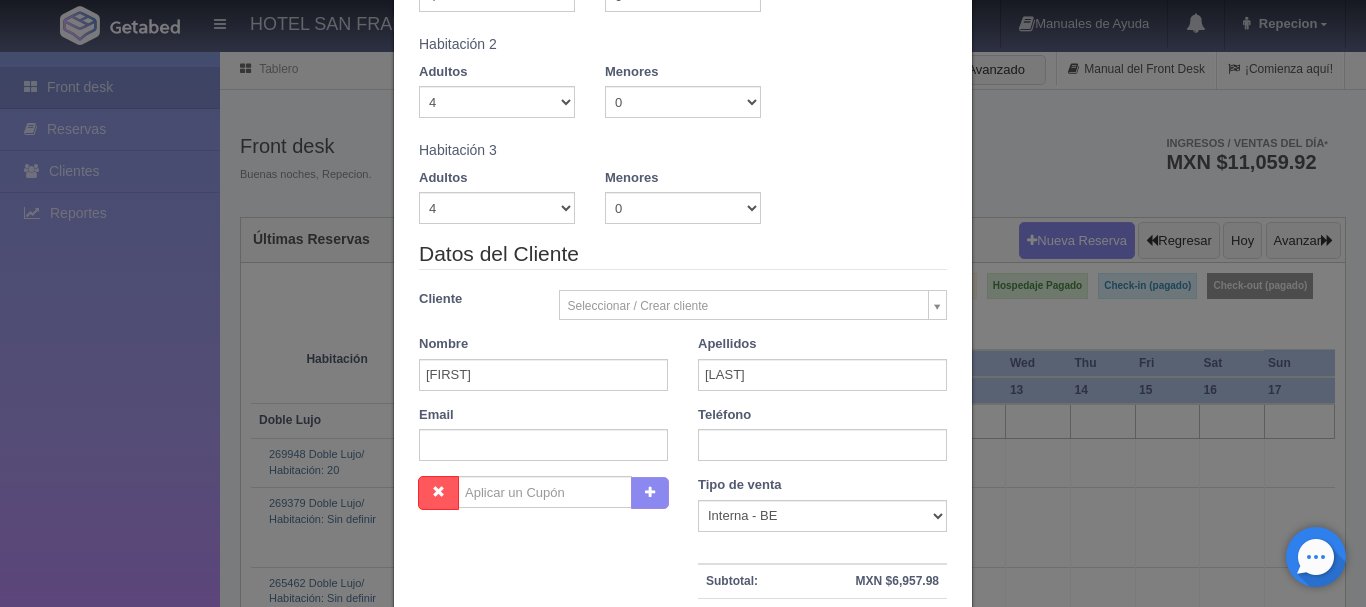 scroll, scrollTop: 251, scrollLeft: 0, axis: vertical 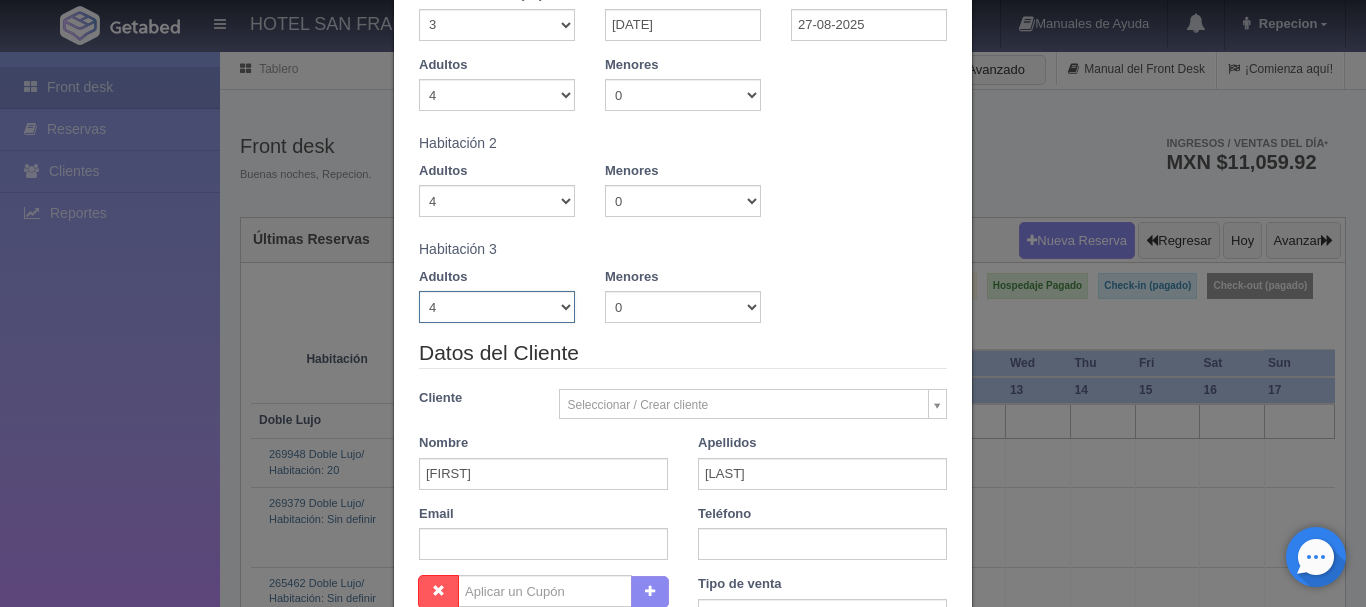 click on "1
2
3
4
5
6
7
8
9
10" at bounding box center (497, 307) 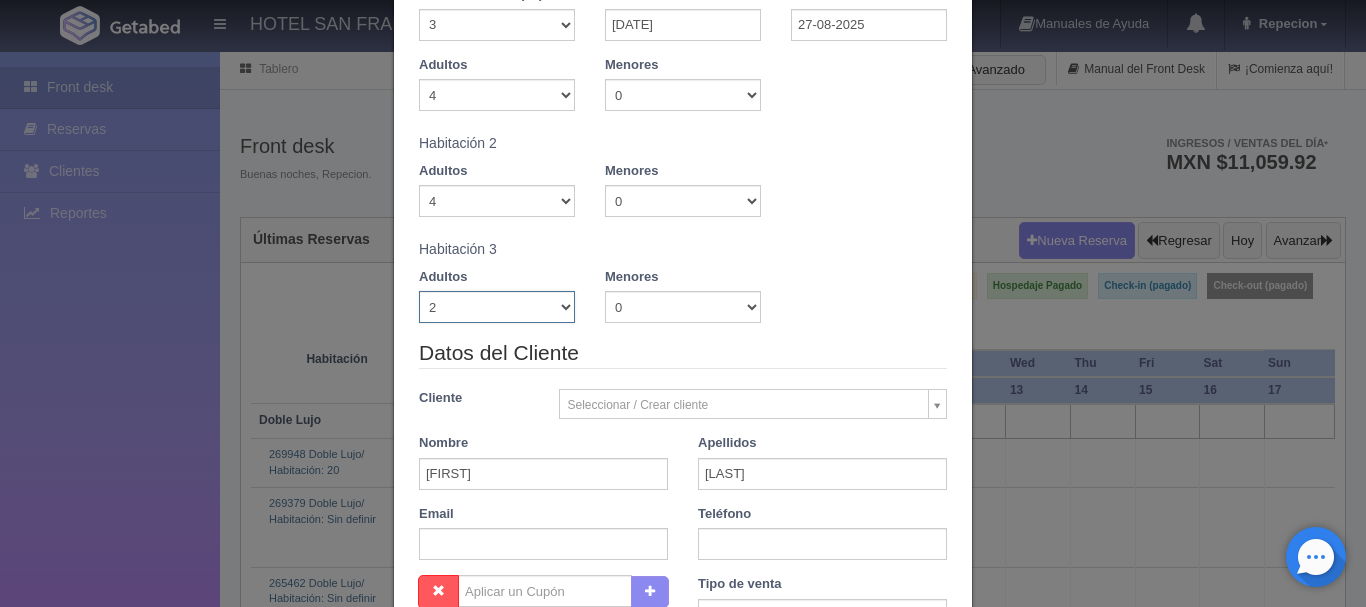 click on "1
2
3
4
5
6
7
8
9
10" at bounding box center (497, 307) 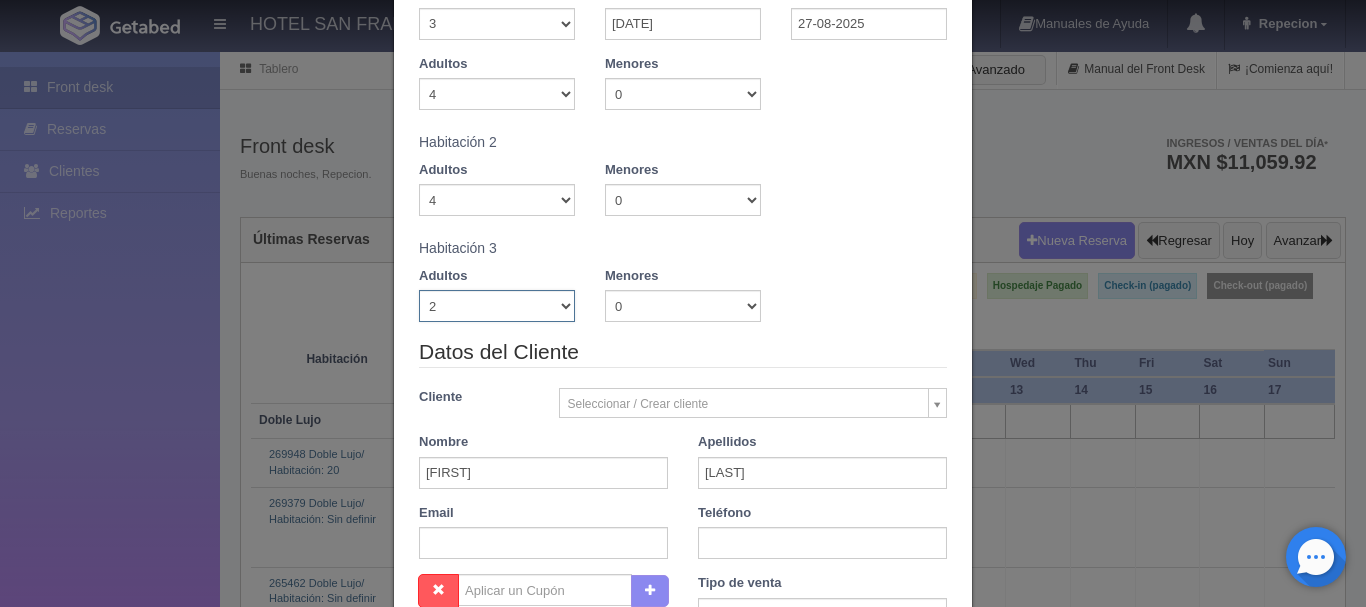 type on "7960.00" 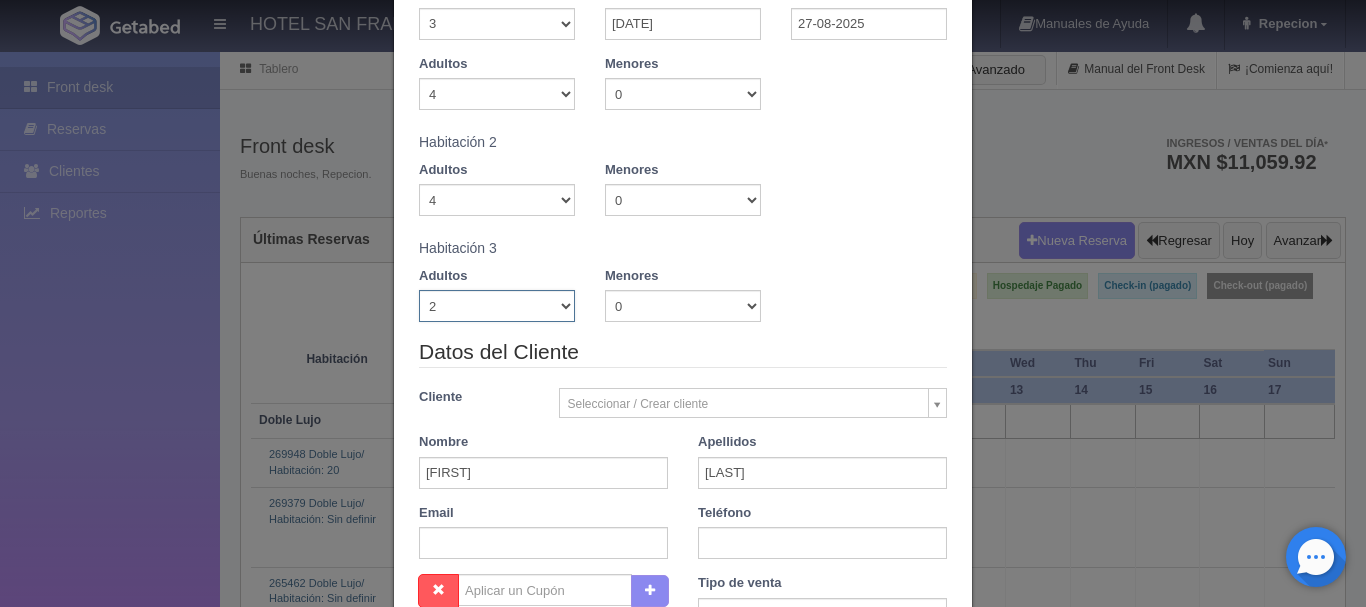 checkbox on "false" 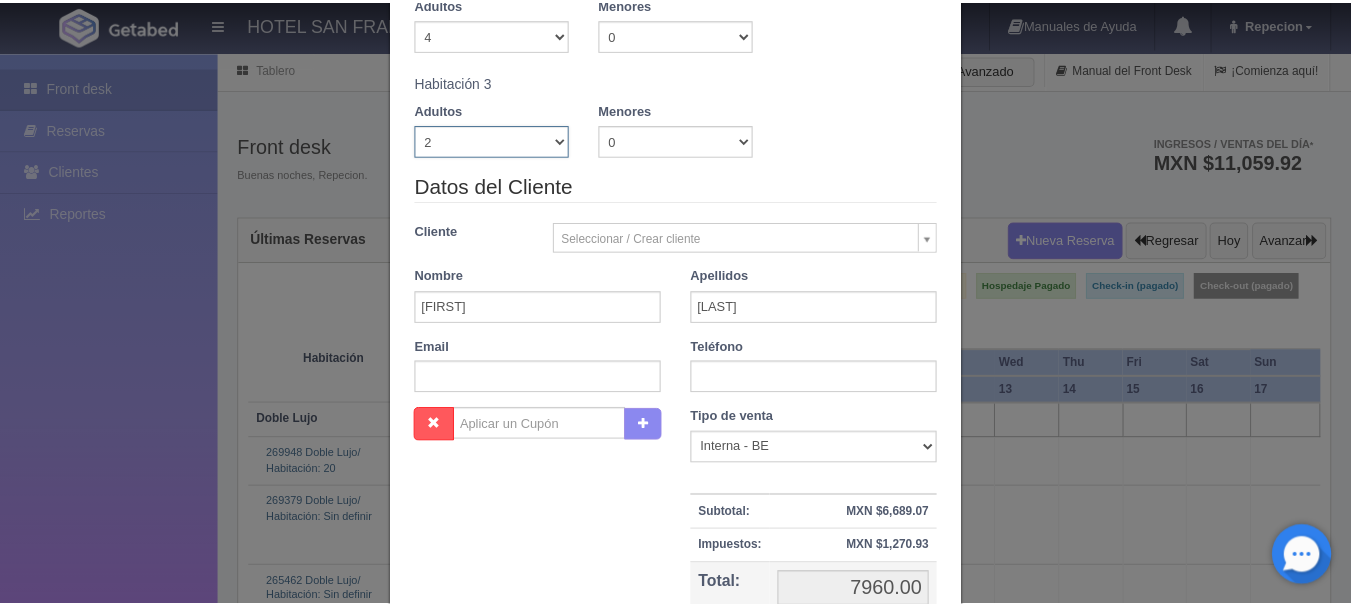 scroll, scrollTop: 651, scrollLeft: 0, axis: vertical 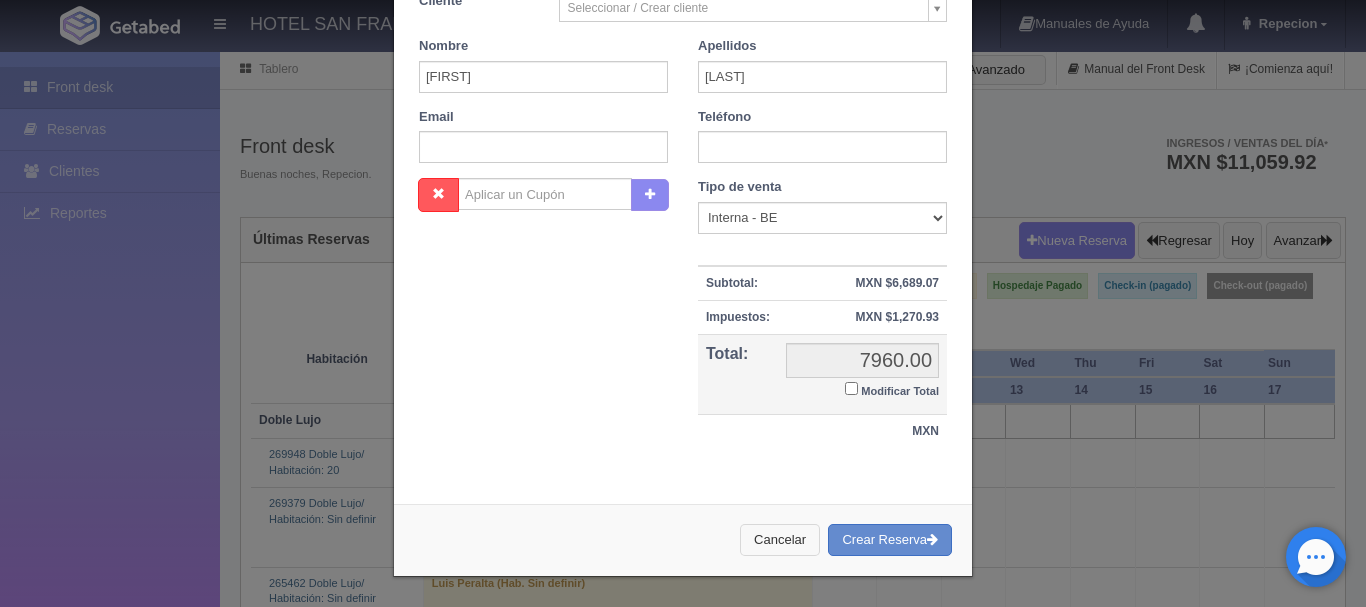 click on "Cancelar" at bounding box center [780, 540] 